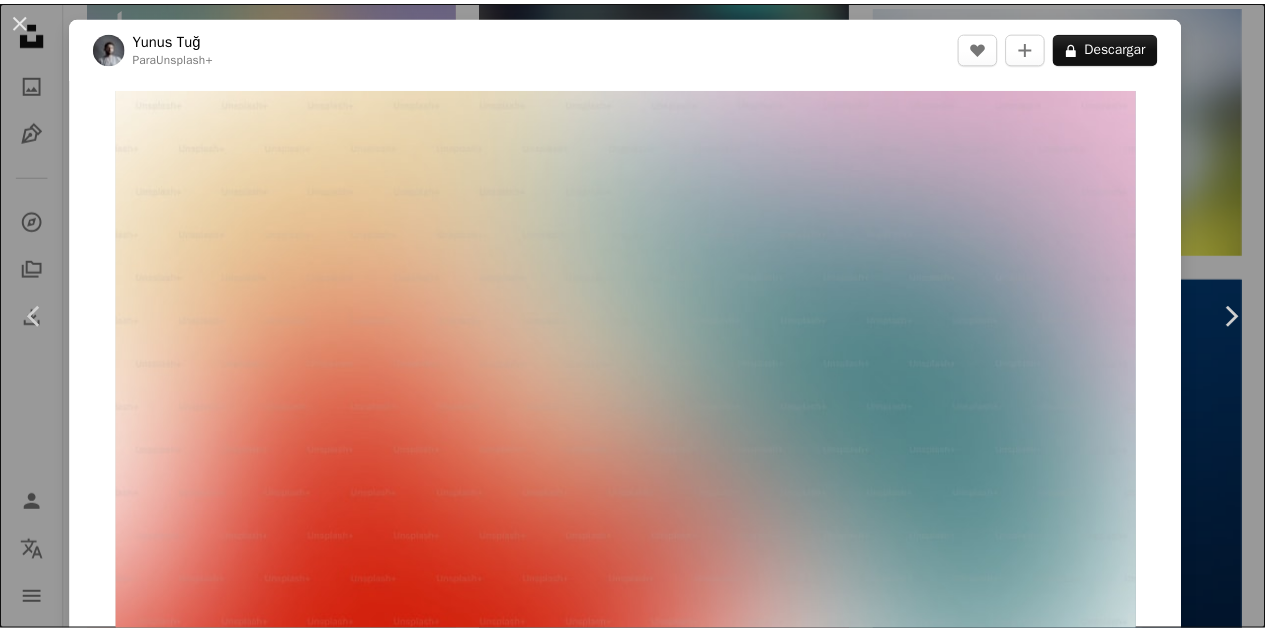scroll, scrollTop: 23400, scrollLeft: 0, axis: vertical 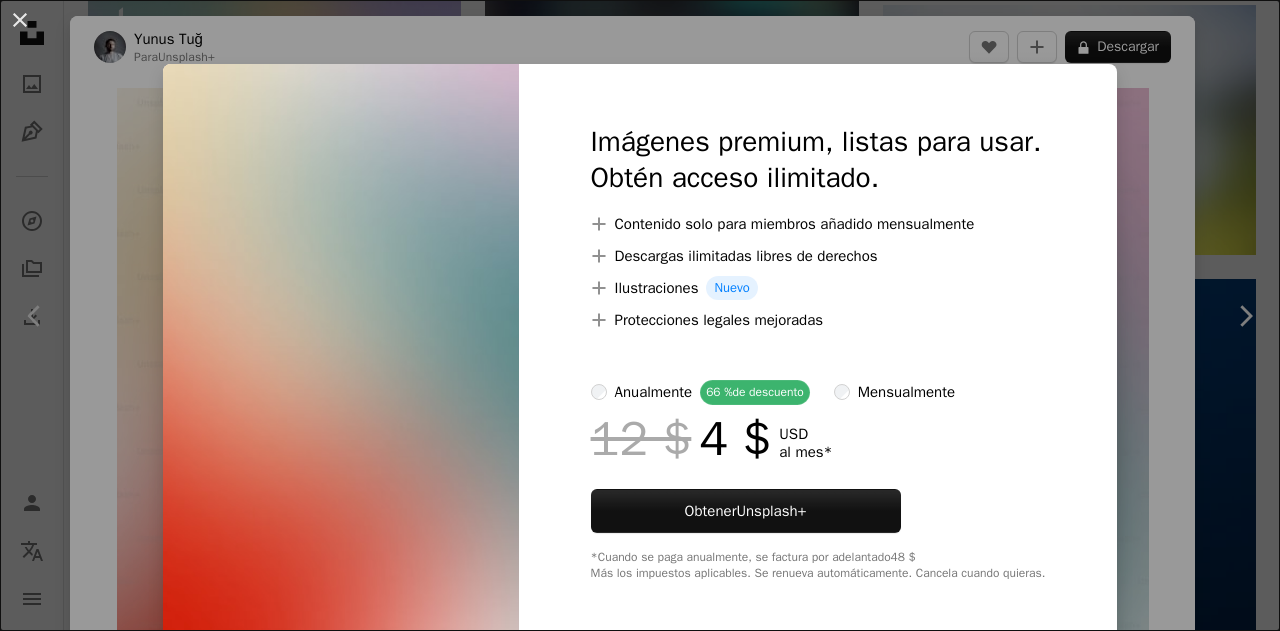 click on "An X shape Imágenes premium, listas para usar. Obtén acceso ilimitado. A plus sign Contenido solo para miembros añadido mensualmente A plus sign Descargas ilimitadas libres de derechos A plus sign Ilustraciones  Nuevo A plus sign Protecciones legales mejoradas anualmente 66 %  de descuento mensualmente 12 $   4 $ USD al mes * Obtener  Unsplash+ *Cuando se paga anualmente, se factura por adelantado  48 $ Más los impuestos aplicables. Se renueva automáticamente. Cancela cuando quieras." at bounding box center [640, 315] 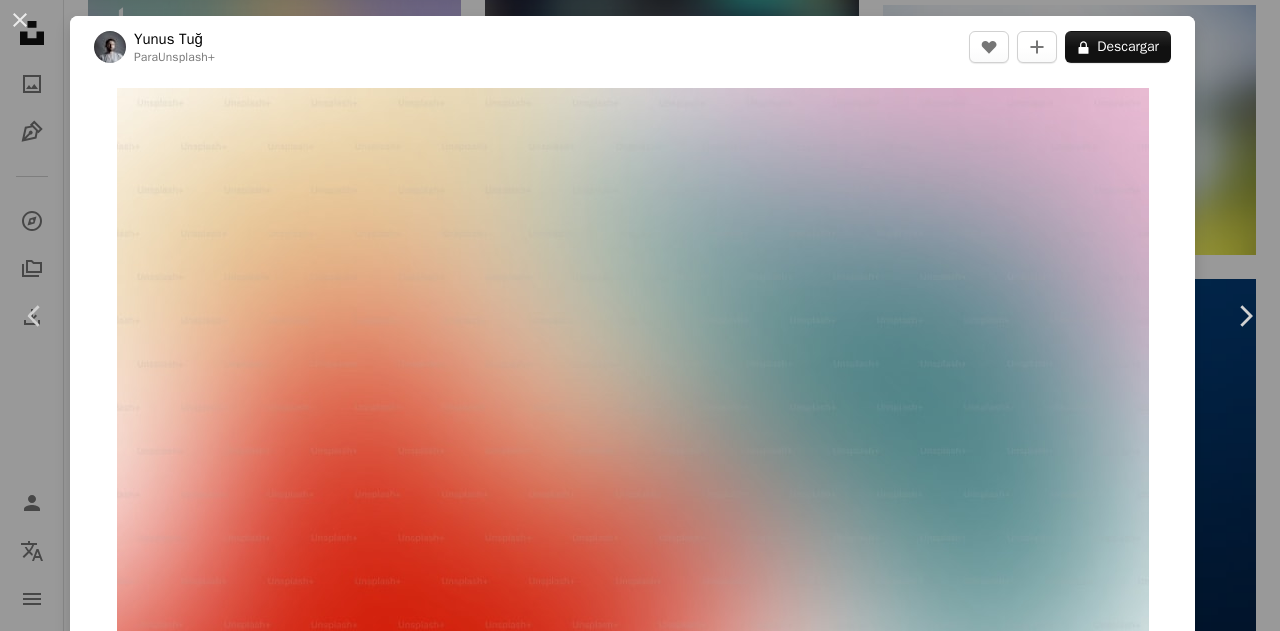 click on "Yunus Tuğ Para  Unsplash+ A heart A plus sign A lock Descargar Zoom in A forward-right arrow Compartir More Actions Calendar outlined Publicado el  [DATE] Safety Con la  Licencia Unsplash+ papel tapiz fondo gradiente fondo degradado fondo de la bandera 16:9 fondo de presentación Gradientes Fondo borroso Espacio de copia Espacio para el texto Imágenes gratuitas De esta serie Plus sign for Unsplash+ Plus sign for Unsplash+ Imágenes relacionadas Plus sign for Unsplash+ A heart A plus sign Luke Thornton Para  Unsplash+ A lock Descargar Plus sign for Unsplash+ A heart A plus sign Mohamed Nohassi Para  Unsplash+ A lock Descargar Plus sign for Unsplash+ A heart A plus sign Natalia Blauth Para  Unsplash+ A lock Descargar Plus sign for Unsplash+ A heart A plus sign Marko Brečić Para  Unsplash+ A lock Descargar Plus sign for Unsplash+ A heart A plus sign Mohamed Nohassi Para  Unsplash+ A lock Descargar Plus sign for Unsplash+ A heart A plus sign Marko Brečić" at bounding box center (640, 315) 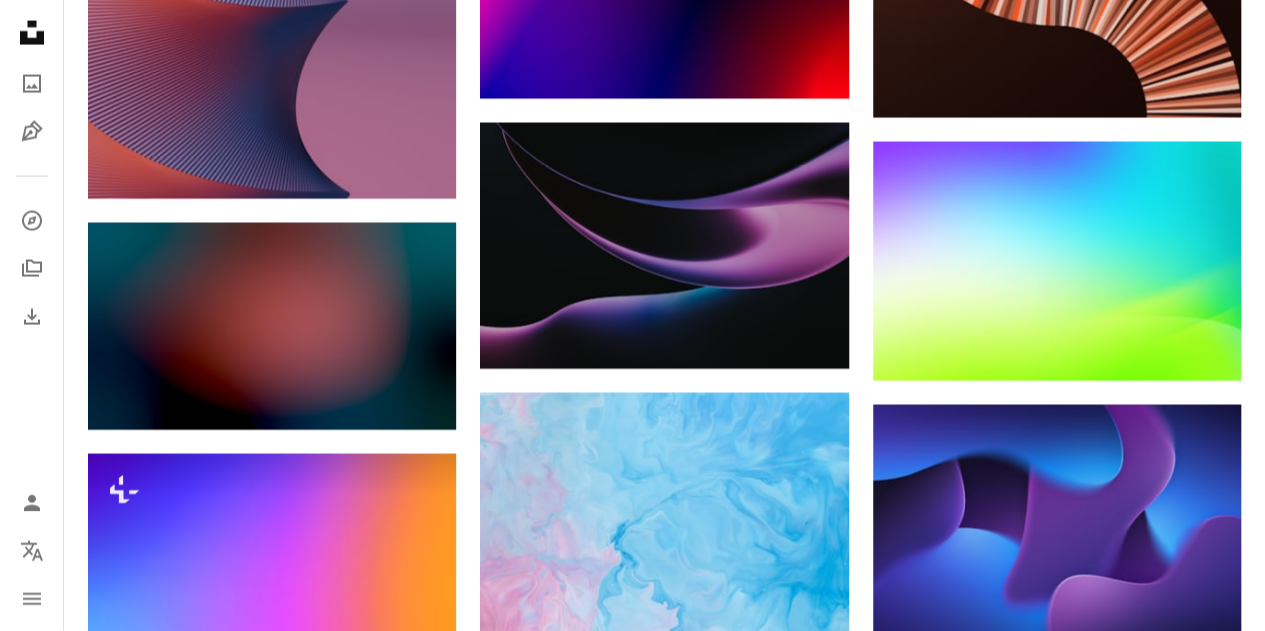 scroll, scrollTop: 28700, scrollLeft: 0, axis: vertical 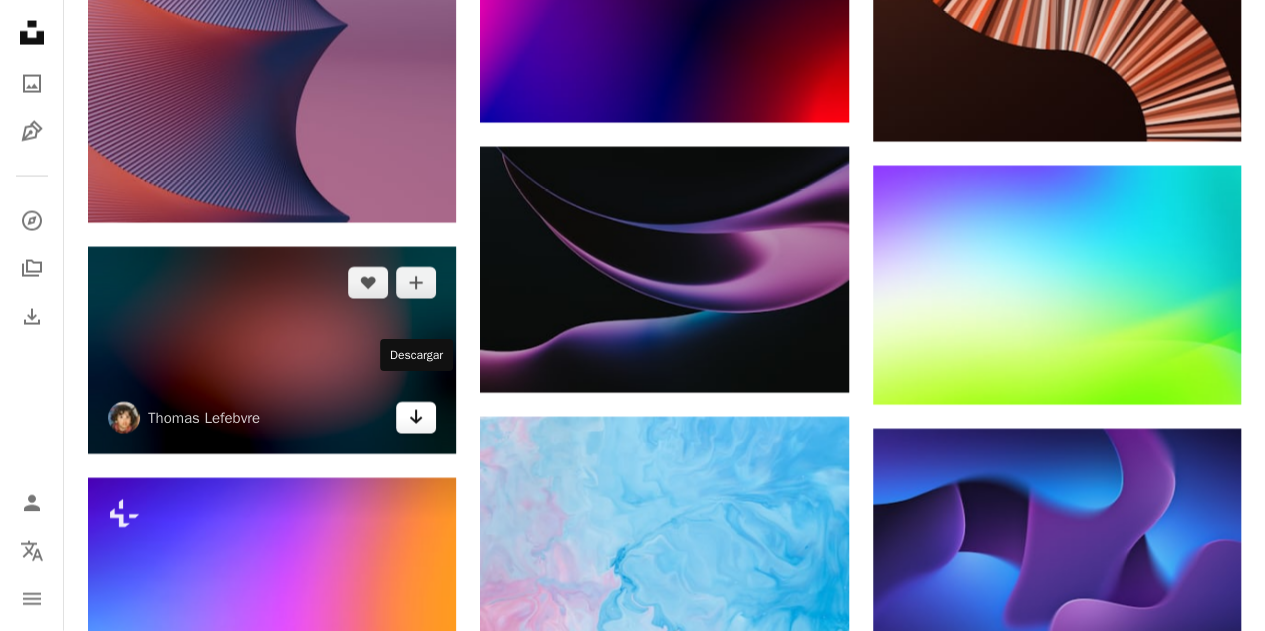 click on "Arrow pointing down" 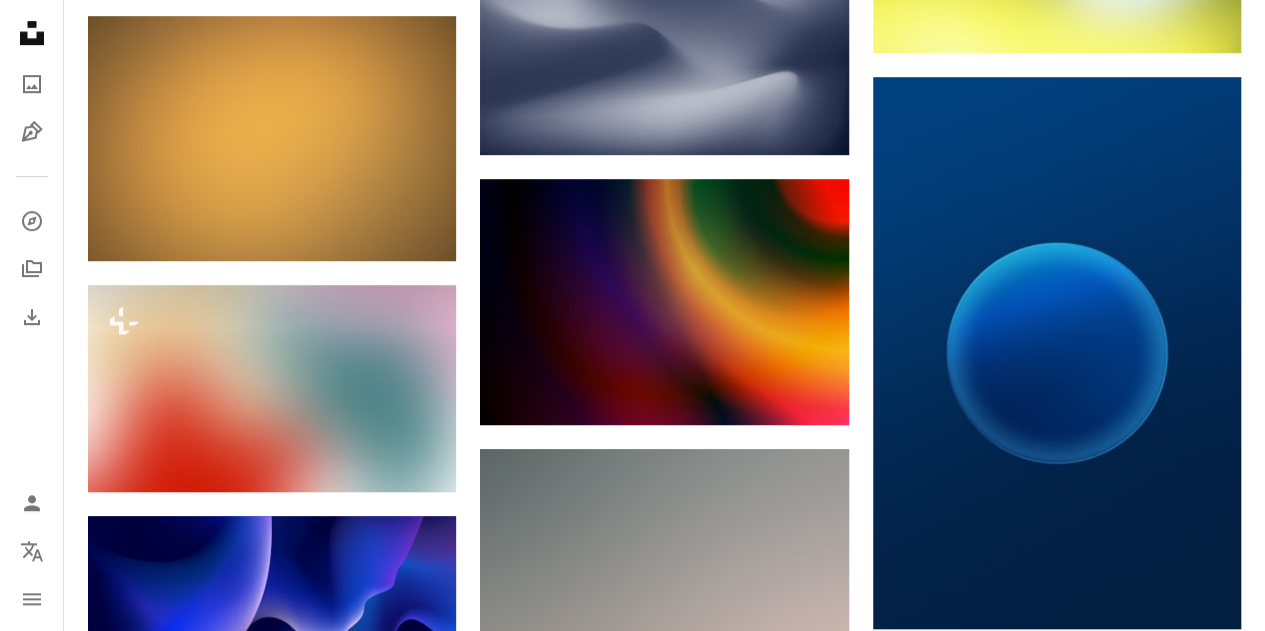 scroll, scrollTop: 23400, scrollLeft: 0, axis: vertical 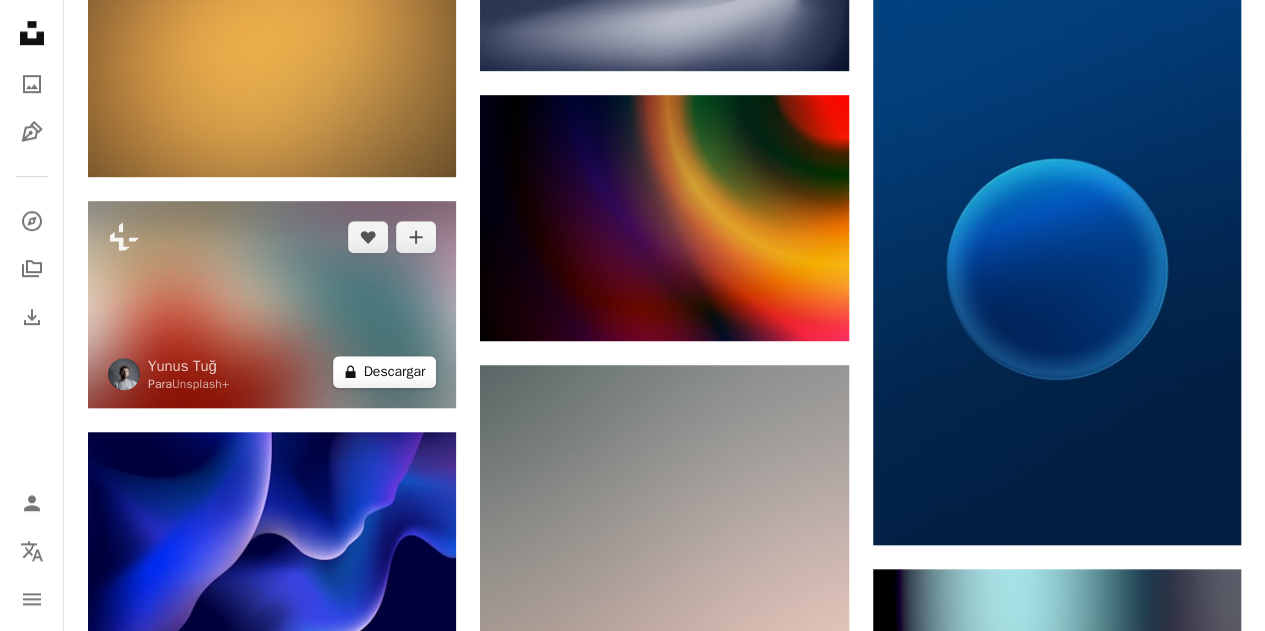 click on "A lock Descargar" at bounding box center [385, 372] 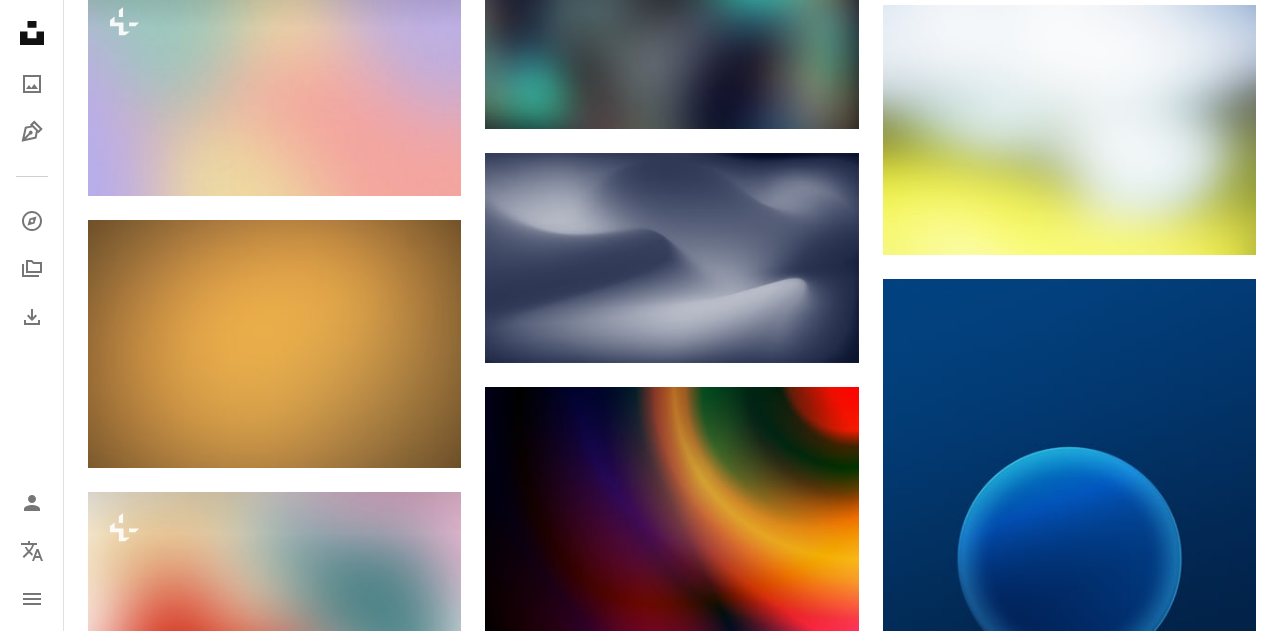 click on "An X shape Imágenes premium, listas para usar. Obtén acceso ilimitado. A plus sign Contenido solo para miembros añadido mensualmente A plus sign Descargas ilimitadas libres de derechos A plus sign Ilustraciones  Nuevo A plus sign Protecciones legales mejoradas anualmente 66 %  de descuento mensualmente 12 $   4 $ USD al mes * Obtener  Unsplash+ *Cuando se paga anualmente, se factura por adelantado  48 $ Más los impuestos aplicables. Se renueva automáticamente. Cancela cuando quieras." at bounding box center [640, 9755] 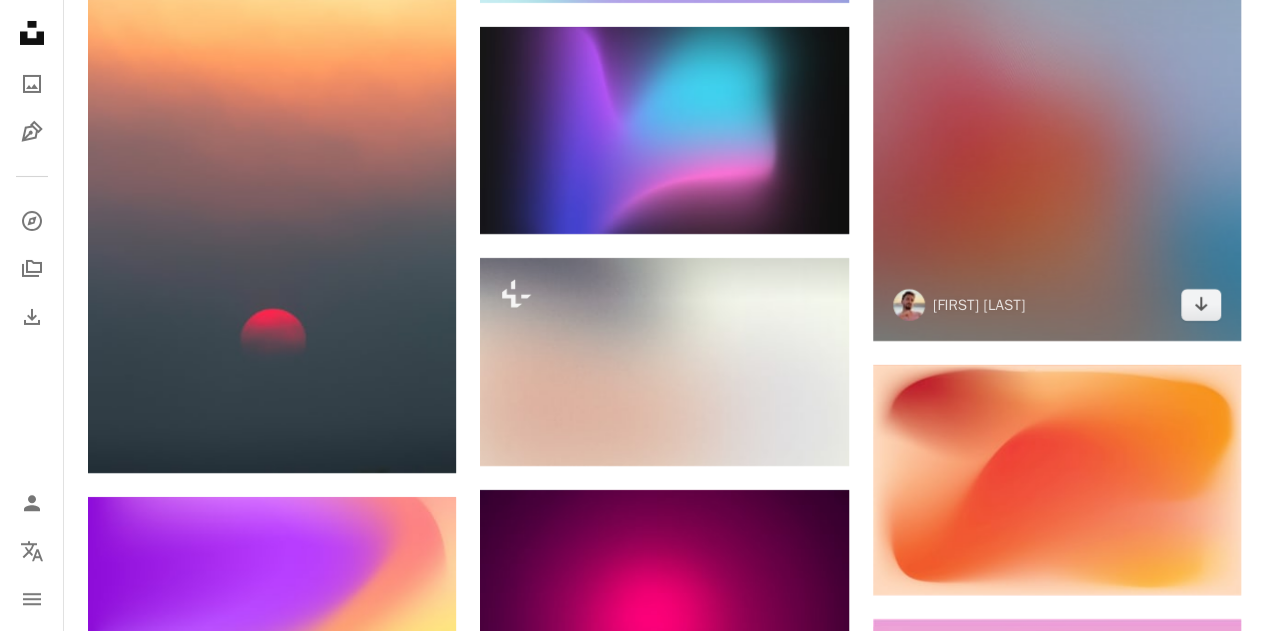 scroll, scrollTop: 26400, scrollLeft: 0, axis: vertical 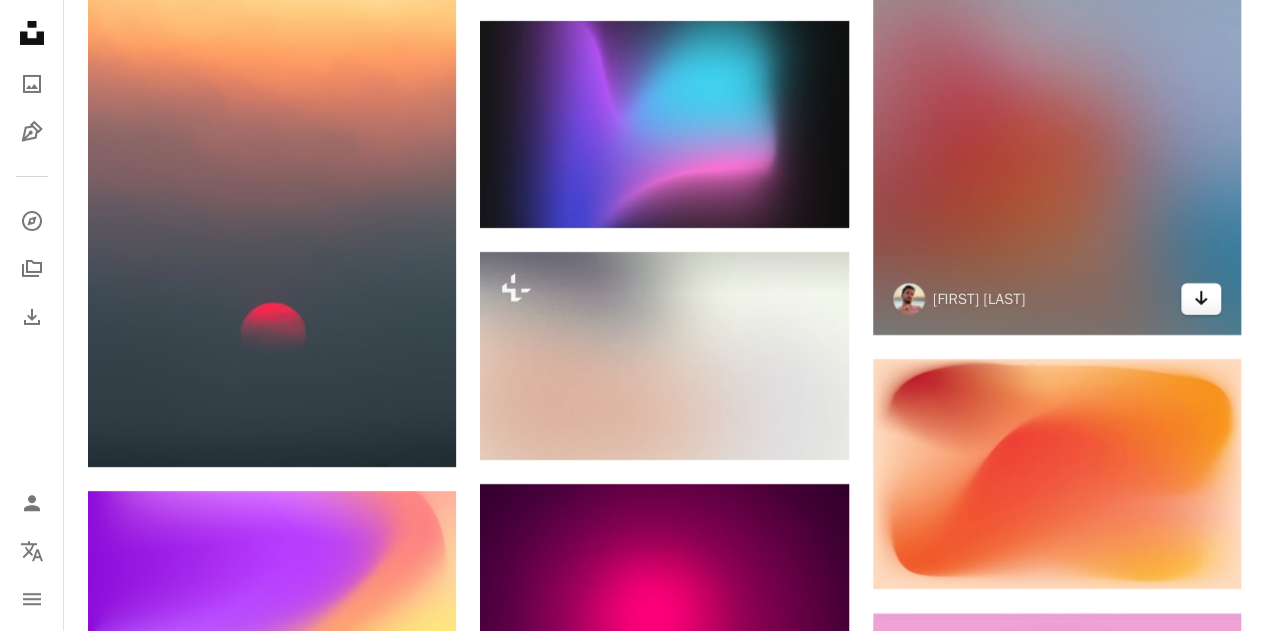 click on "Arrow pointing down" at bounding box center (1201, 299) 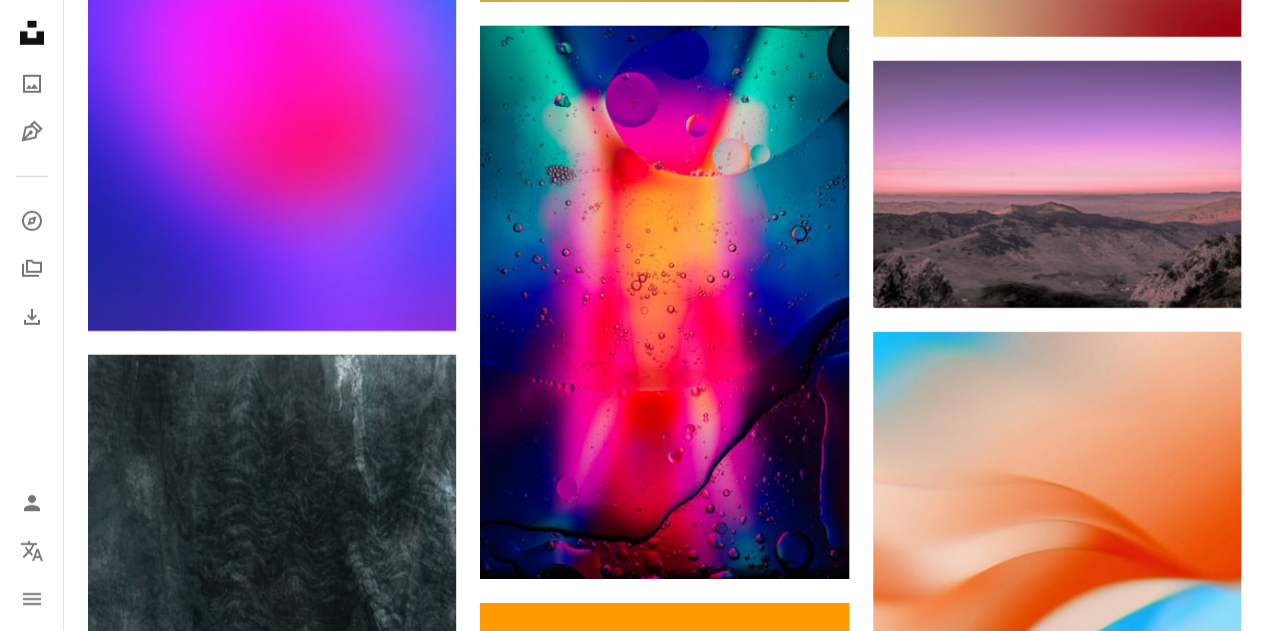 scroll, scrollTop: 48100, scrollLeft: 0, axis: vertical 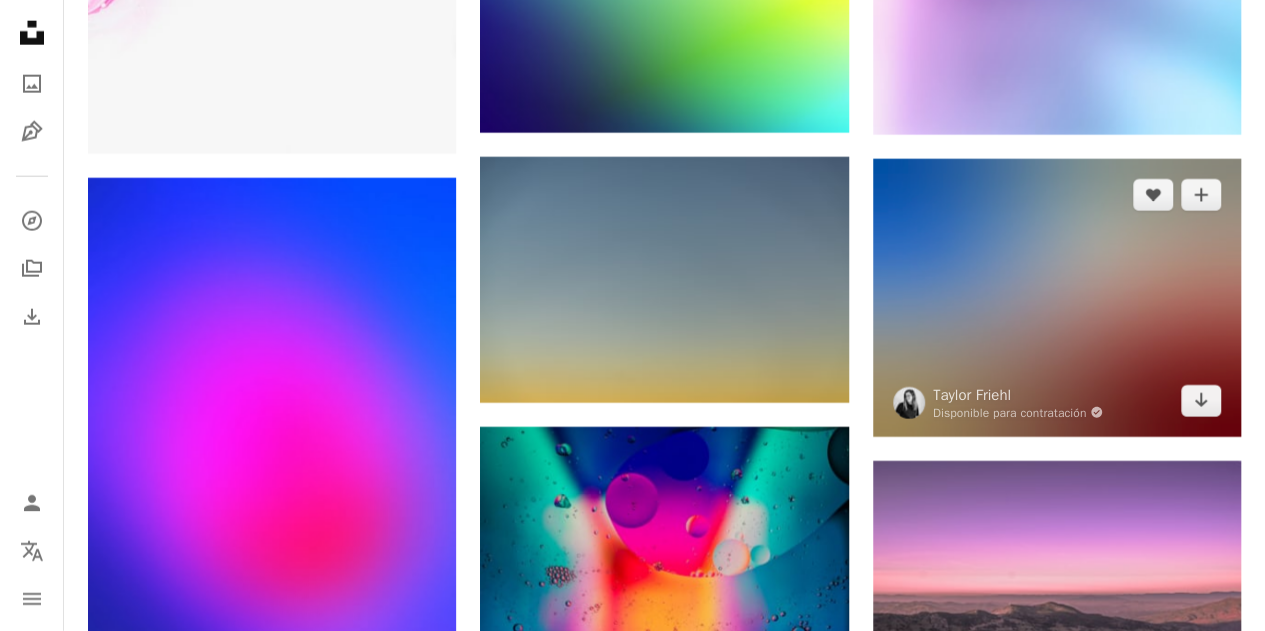 click at bounding box center (1057, 298) 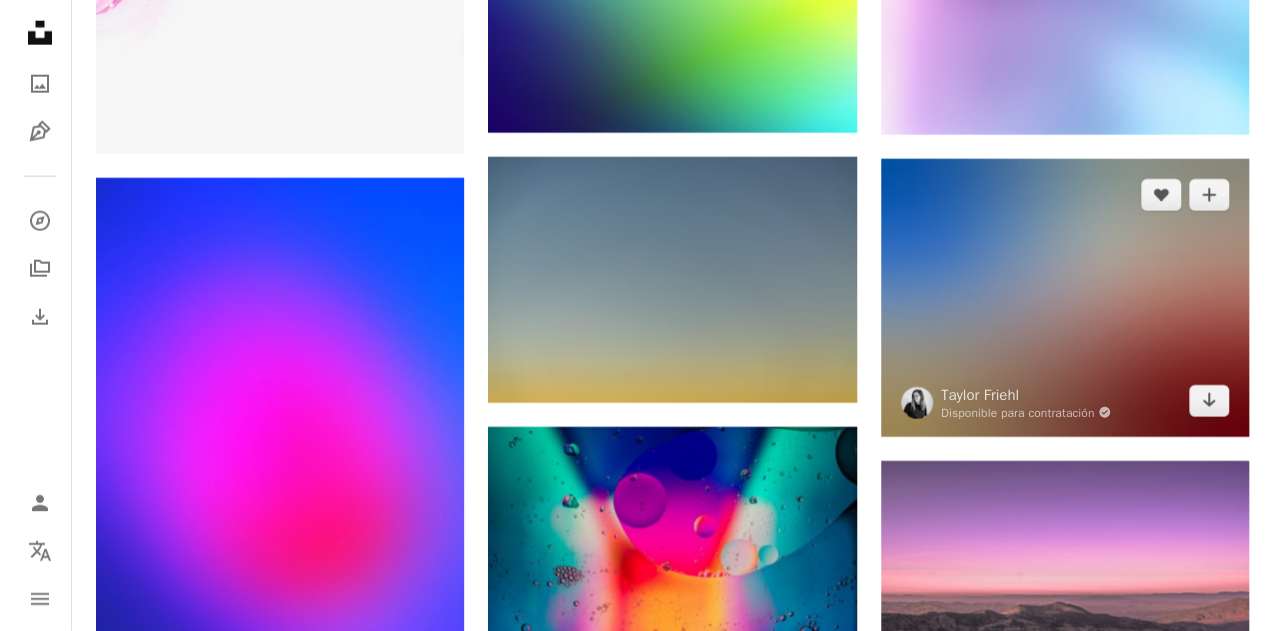 scroll, scrollTop: 48500, scrollLeft: 0, axis: vertical 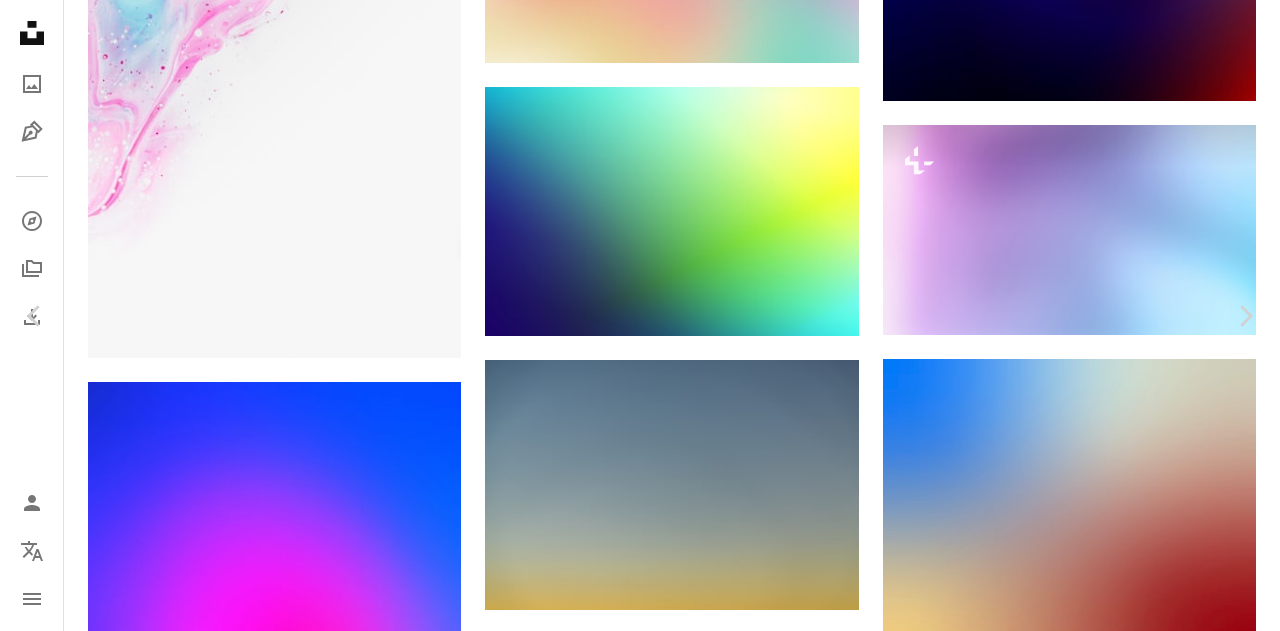 click on "Descargar gratis" at bounding box center [1074, 3755] 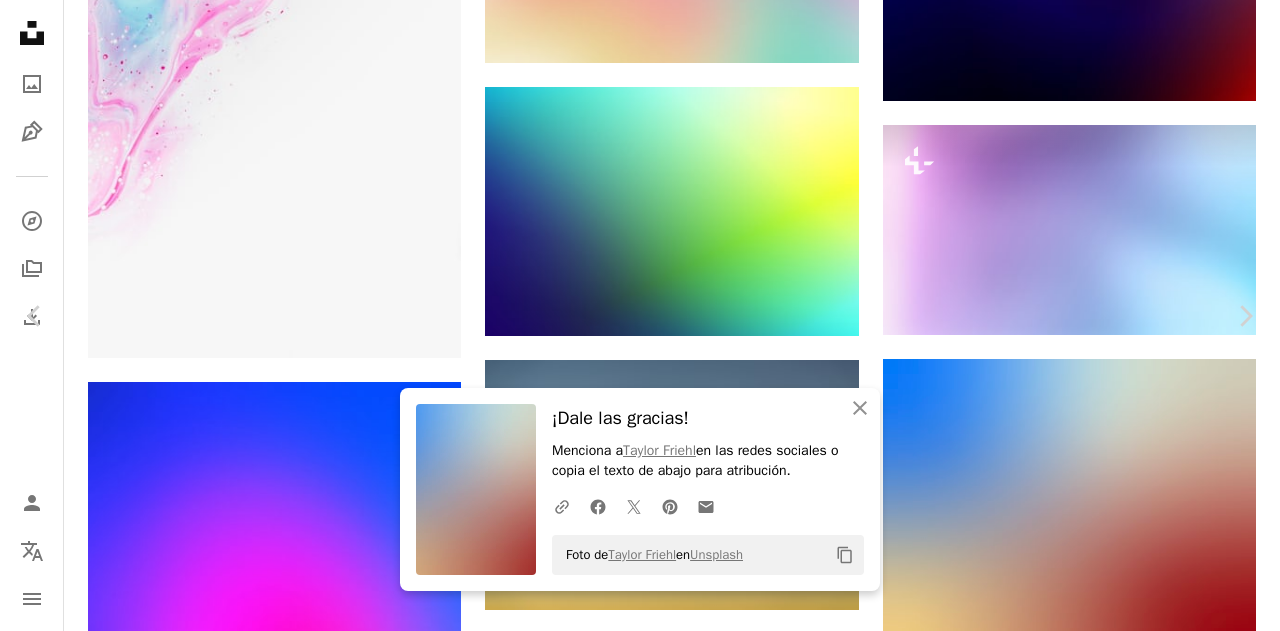 drag, startPoint x: 1218, startPoint y: 163, endPoint x: 1184, endPoint y: 183, distance: 39.446167 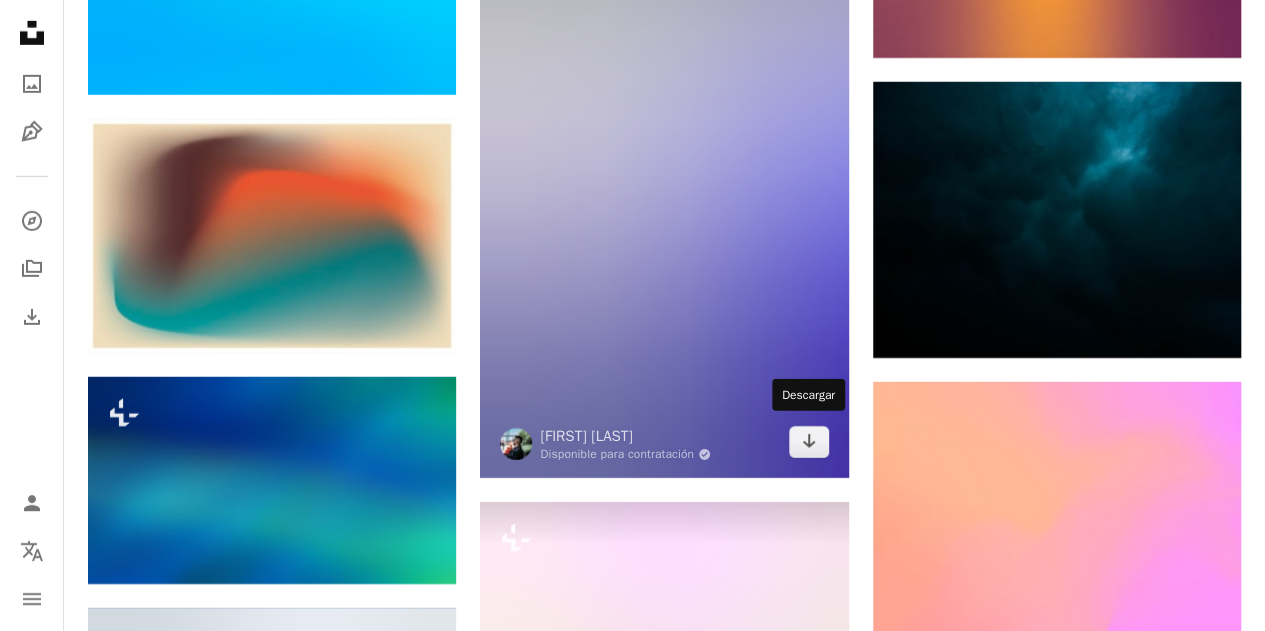 scroll, scrollTop: 52500, scrollLeft: 0, axis: vertical 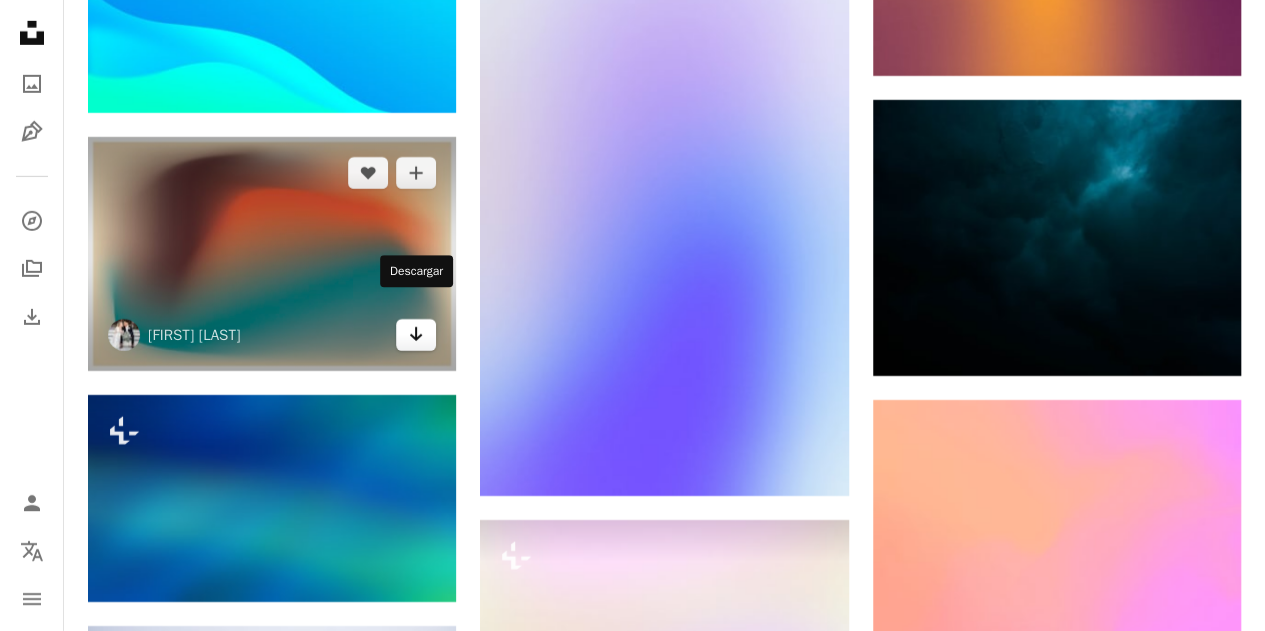click on "Arrow pointing down" 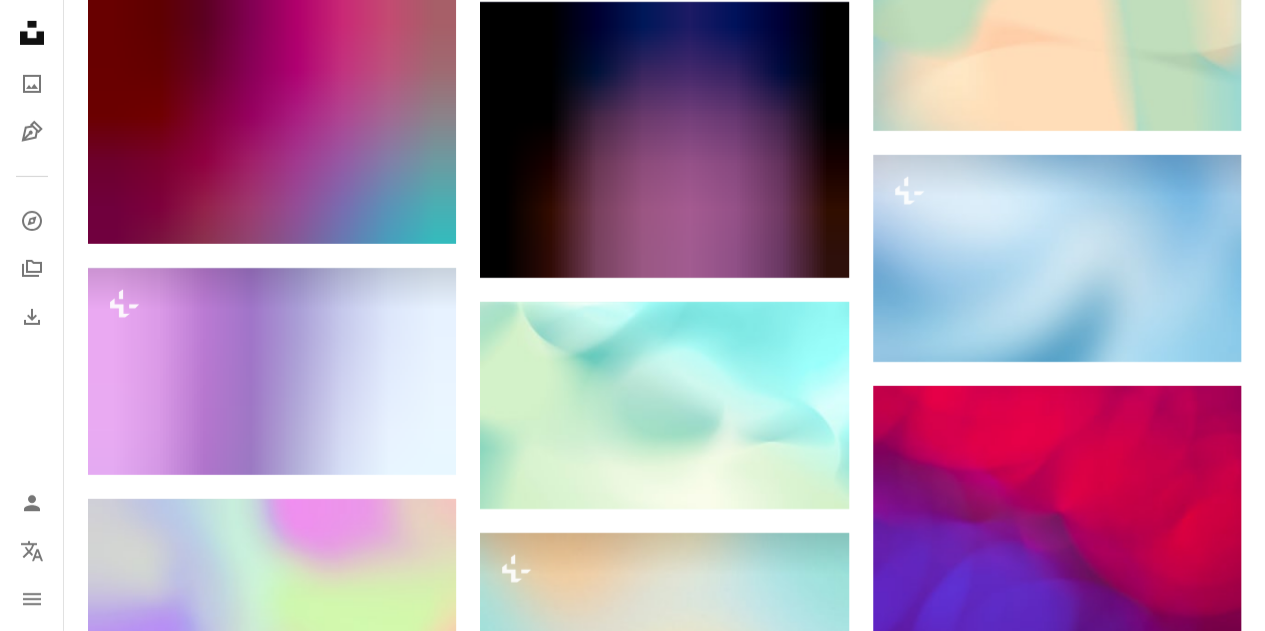 scroll, scrollTop: 60000, scrollLeft: 0, axis: vertical 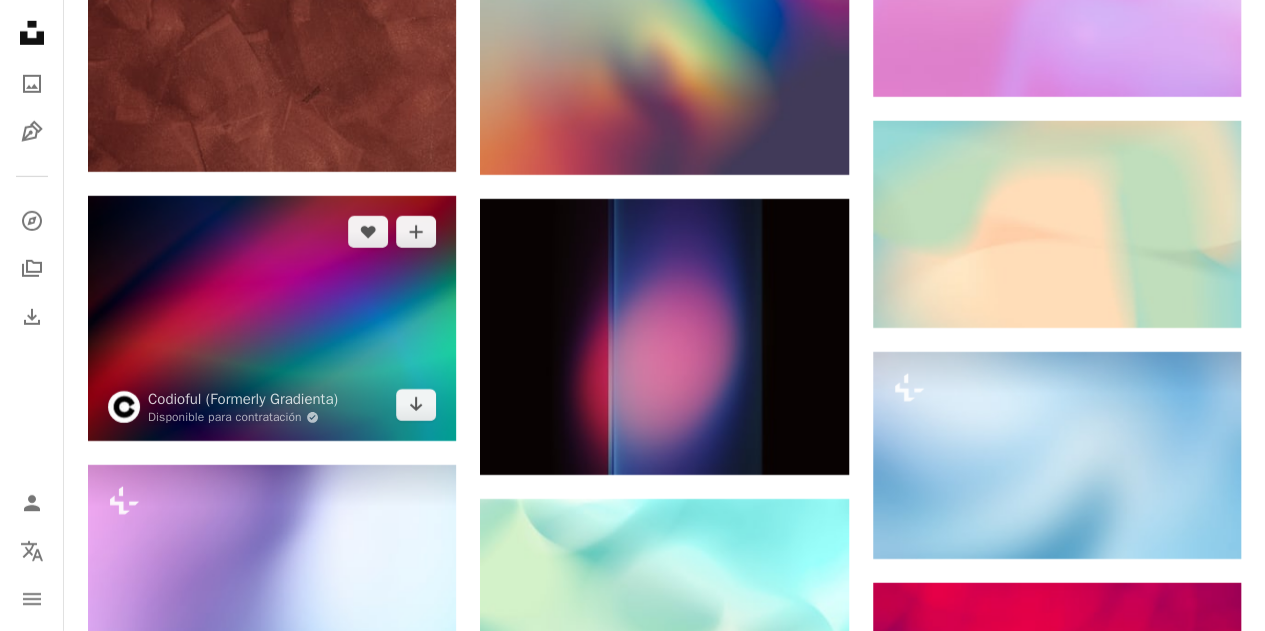 click at bounding box center (272, 319) 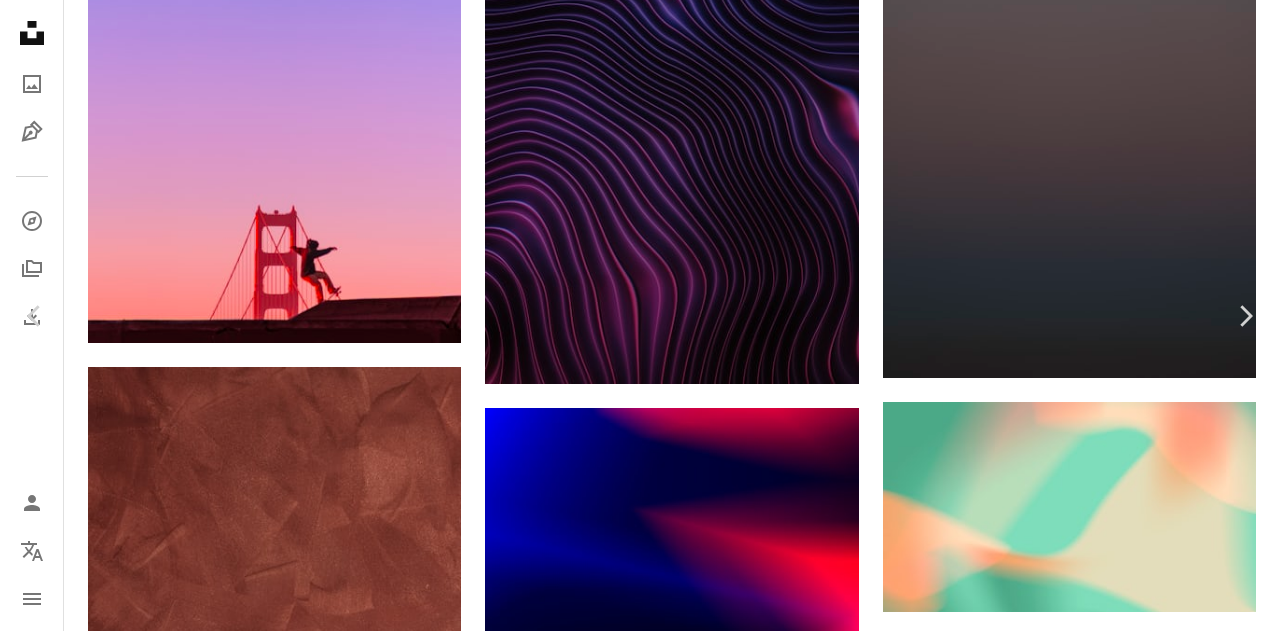 click on "Codioful (Formerly Gradienta) Disponible para contratación A checkmark inside of a circle A heart A plus sign Descargar gratis Chevron down Zoom in Visualizaciones 1.913.429 Descargas 12.276 Presentado en Fotos A forward-right arrow Compartir Info icon Información More Actions Calendar outlined Publicado el  [DATE] Safety Uso gratuito bajo la  Licencia Unsplash papel tapiz fondo abstracto arte azul verde gradiente luz de color Color amarillo telaraña Imágenes Creativas gráfico desdibujar brillante suave resplandecer vibrante Suave Fondos de pantalla HD Explora imágenes premium relacionadas en iStock  |  Ahorra un 20 % con el código UNSPLASH20 Ver más en iStock  ↗ Imágenes relacionadas A heart A plus sign Codioful (Formerly Gradienta) Disponible para contratación A checkmark inside of a circle Arrow pointing down Plus sign for Unsplash+ A heart A plus sign Resource Database Para  Unsplash+ A lock Descargar A heart A plus sign Arrow pointing down" at bounding box center [640, 6043] 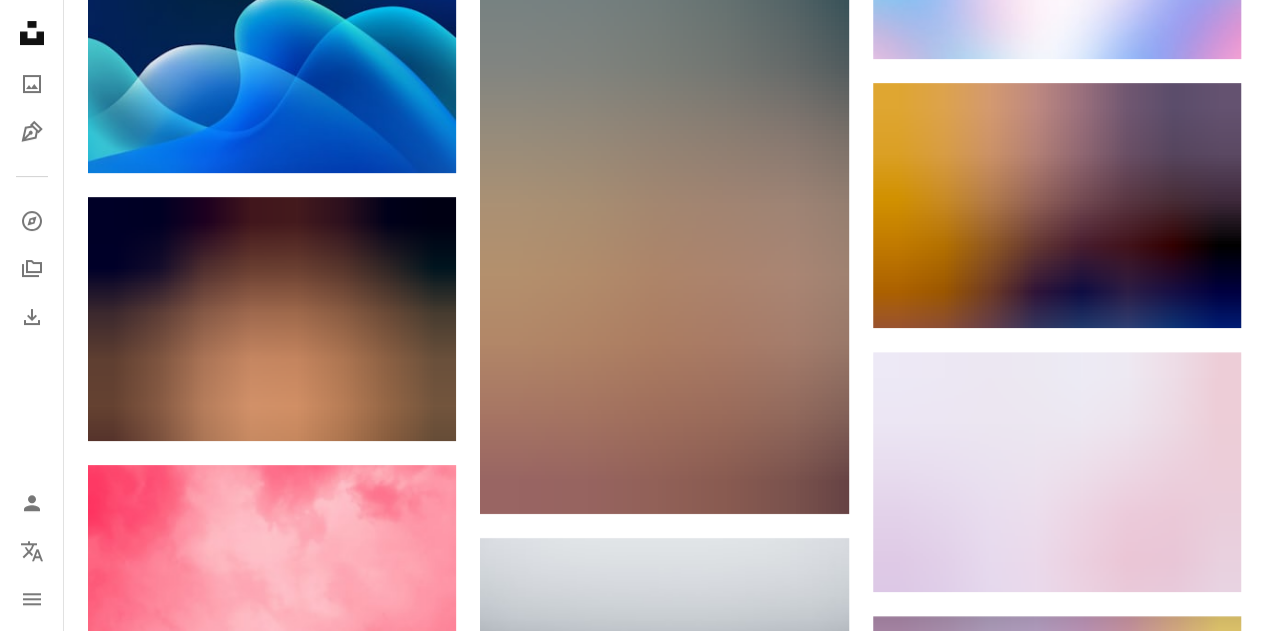 scroll, scrollTop: 61000, scrollLeft: 0, axis: vertical 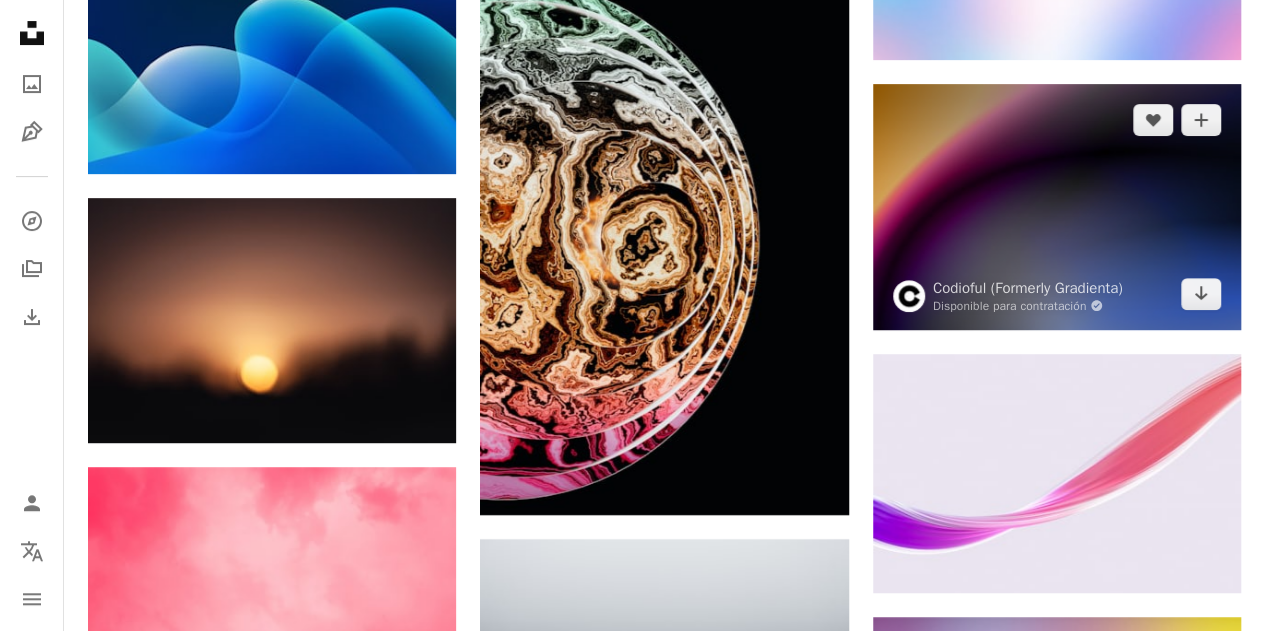 click at bounding box center [1057, 207] 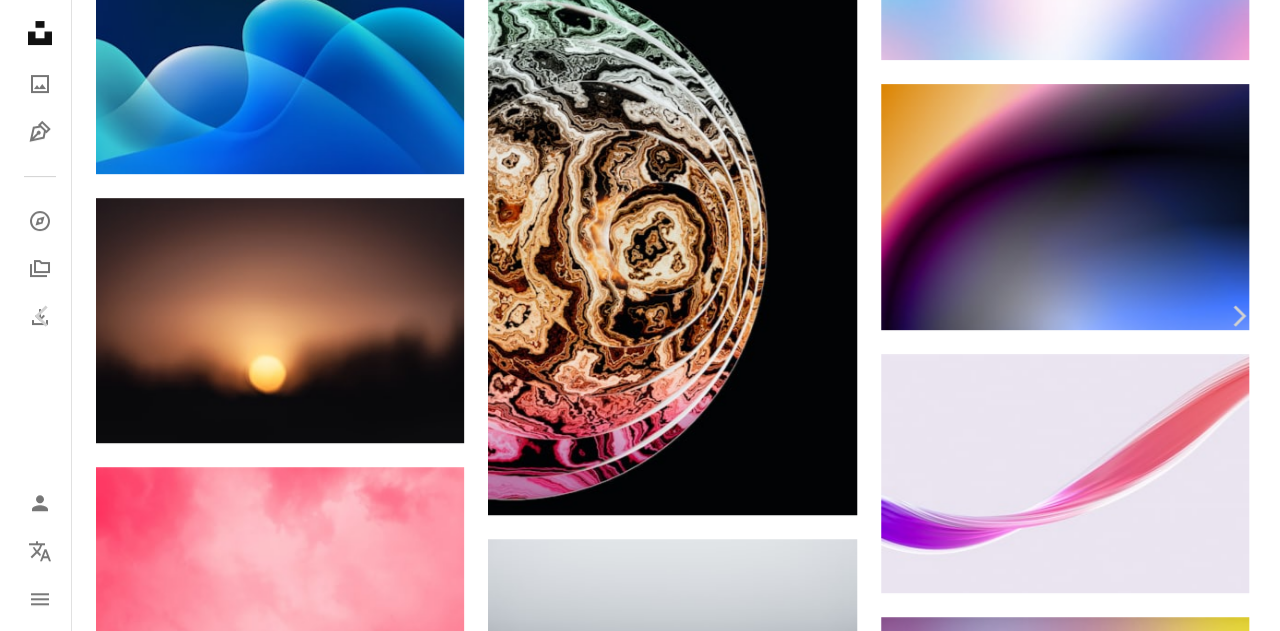 scroll, scrollTop: 61500, scrollLeft: 0, axis: vertical 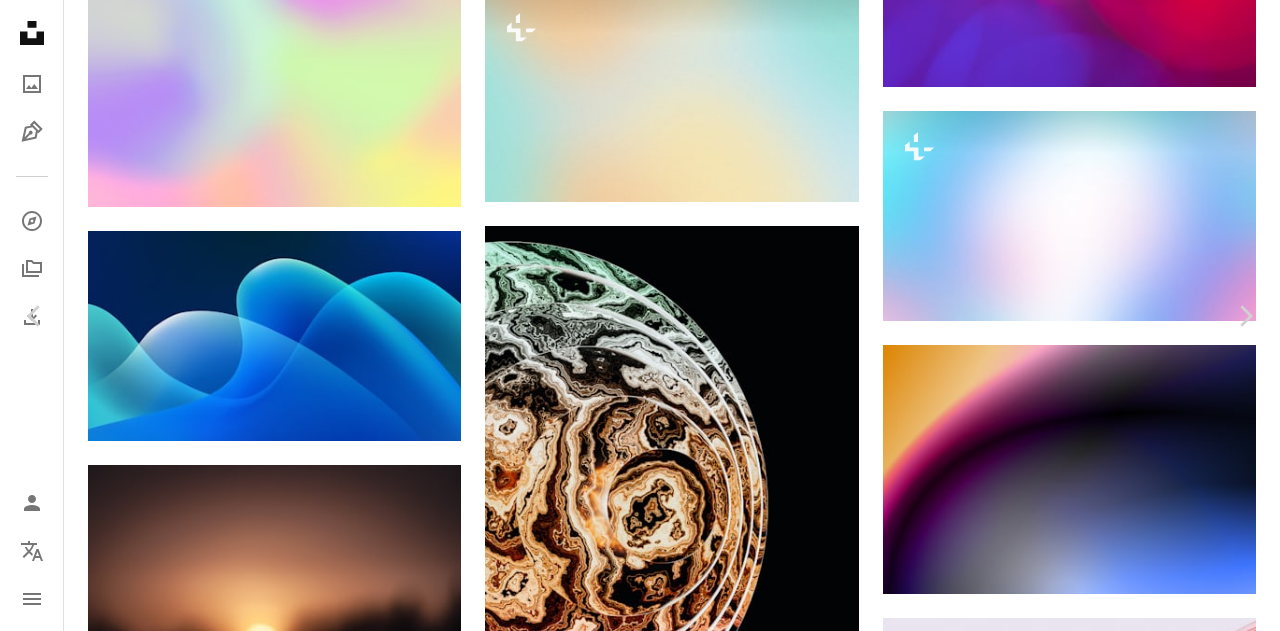click on "Codioful (Formerly Gradienta) Disponible para contratación A checkmark inside of a circle A heart A plus sign Descargar gratis Chevron down Zoom in Visualizaciones 1.800.759 Descargas 12.455 A forward-right arrow Compartir Info icon Información More Actions Calendar outlined Publicado el  [DATE] Safety Uso gratuito bajo la  Licencia Unsplash papel tapiz fondo abstracto arte espacio azul verde gradiente luz de color Color amarillo telaraña Imágenes Creativas gráfico desdibujar brillante suave resplandecer Suave Imágenes gratuitas Explora imágenes premium relacionadas en iStock  |  Ahorra un 20 % con el código UNSPLASH20 Ver más en iStock  ↗ Imágenes relacionadas A heart A plus sign Muhammad Ridwan Imam Fajar Arrow pointing down A heart A plus sign Aluminum Disemboweler3000 Arrow pointing down A heart A plus sign Plufow Le Studio Disponible para contratación A checkmark inside of a circle Arrow pointing down Plus sign for Unsplash+ A heart Para" at bounding box center [640, 4543] 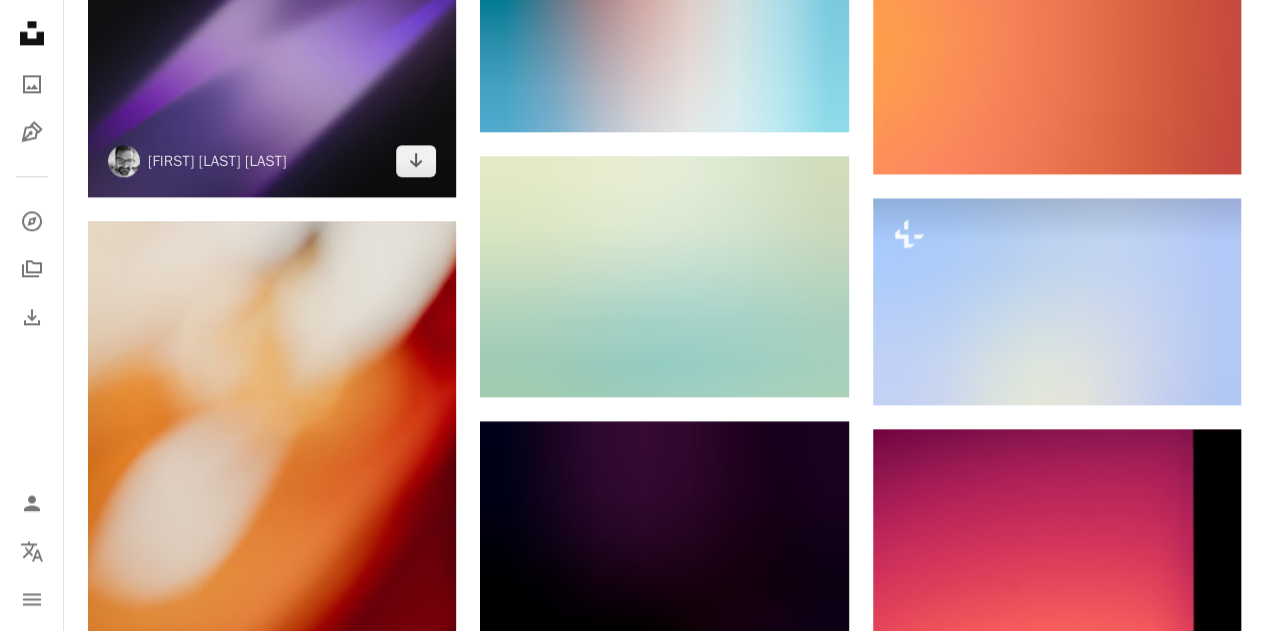 scroll, scrollTop: 73412, scrollLeft: 0, axis: vertical 